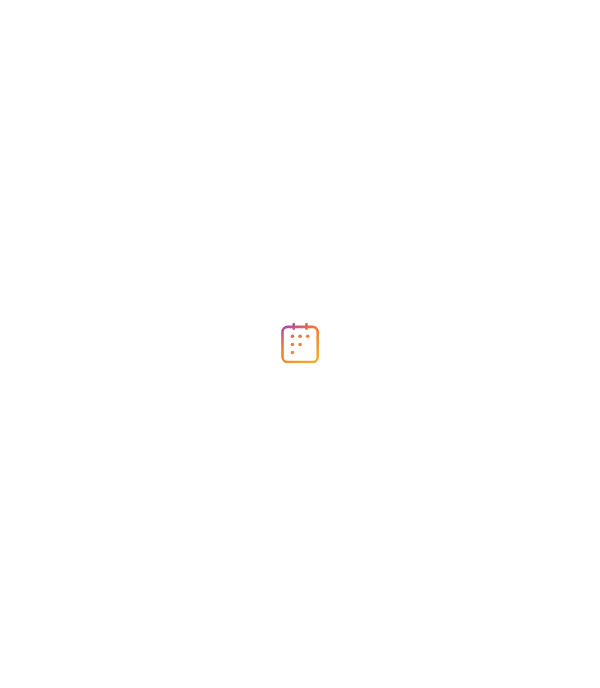 scroll, scrollTop: 0, scrollLeft: 0, axis: both 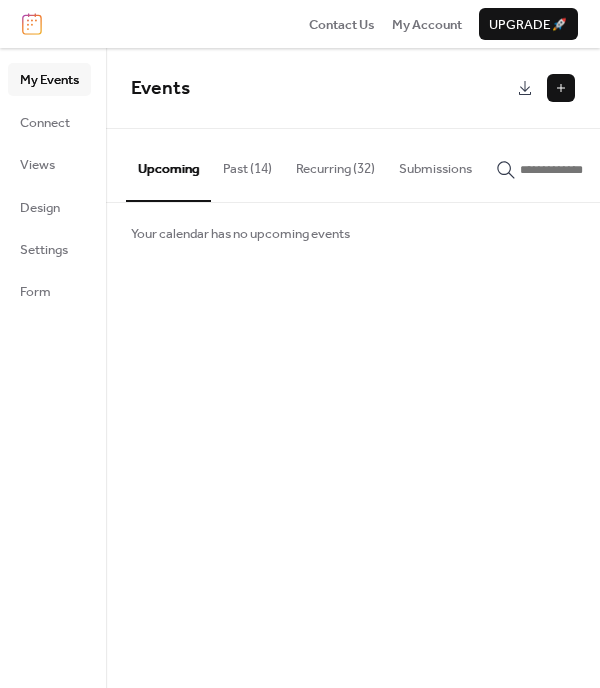 click on "Recurring (32)" at bounding box center [335, 164] 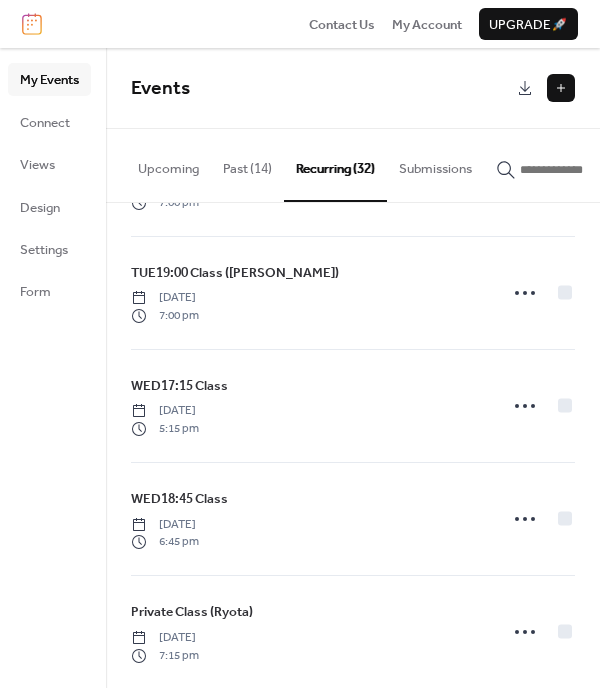 scroll, scrollTop: 1101, scrollLeft: 0, axis: vertical 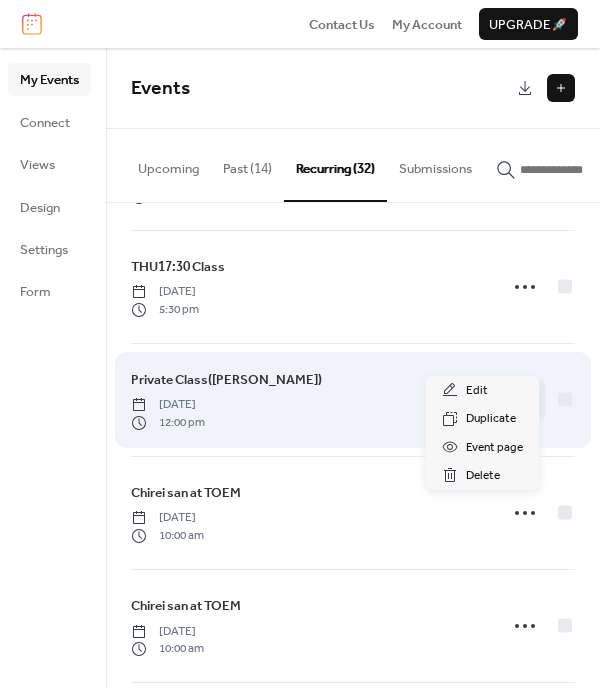 click 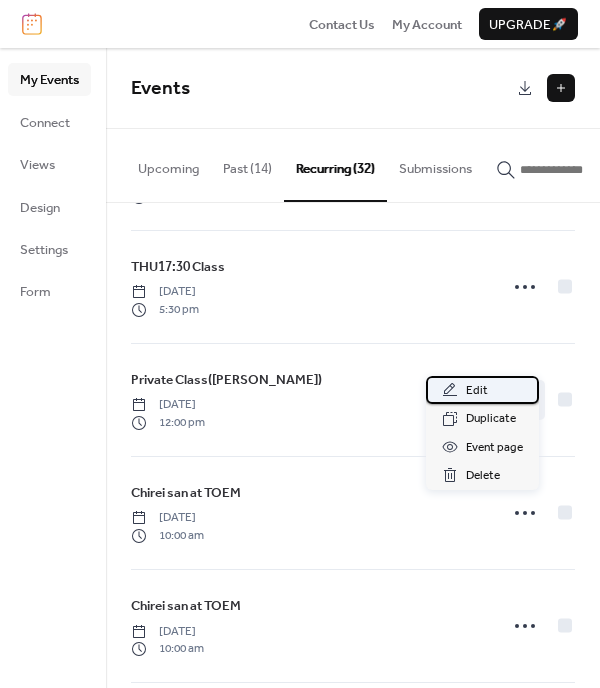 click on "Edit" at bounding box center [477, 391] 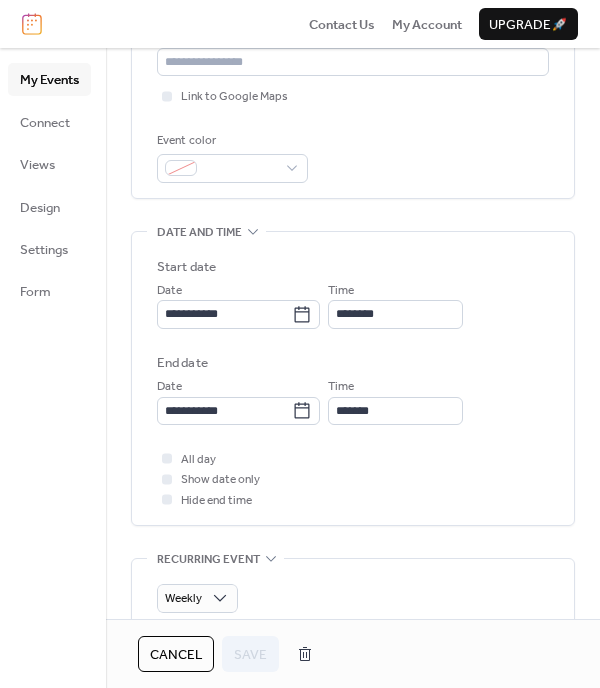scroll, scrollTop: 467, scrollLeft: 0, axis: vertical 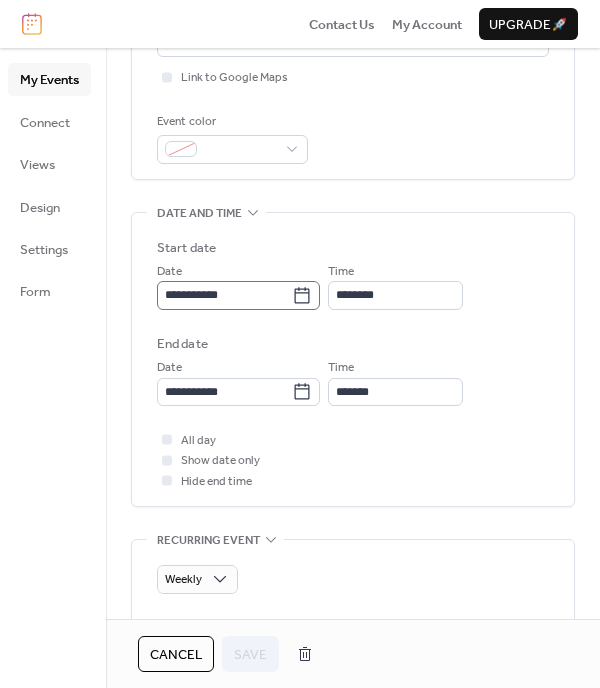click 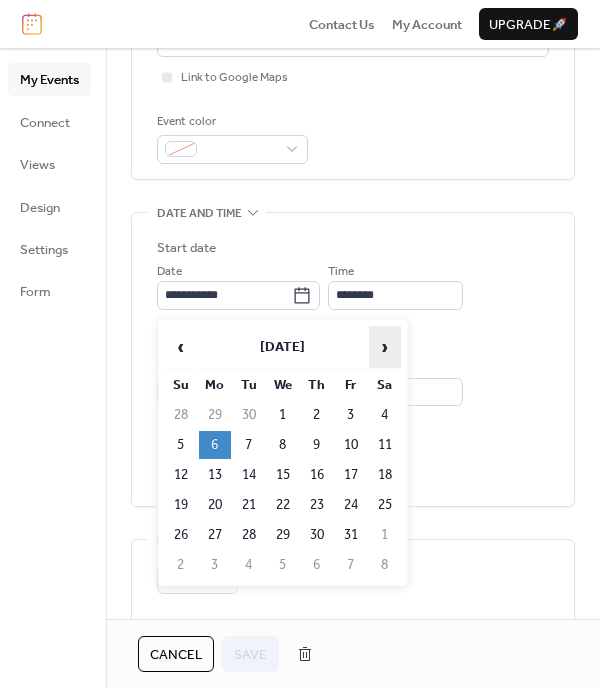click on "›" at bounding box center (385, 347) 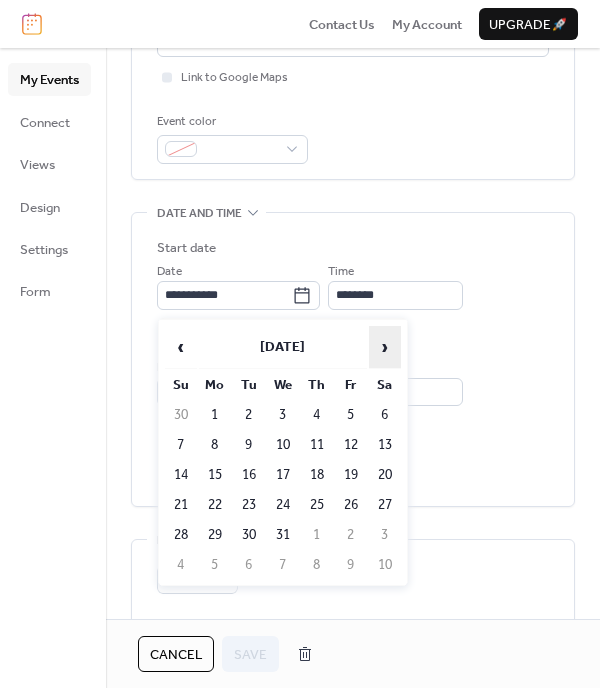 click on "›" at bounding box center [385, 347] 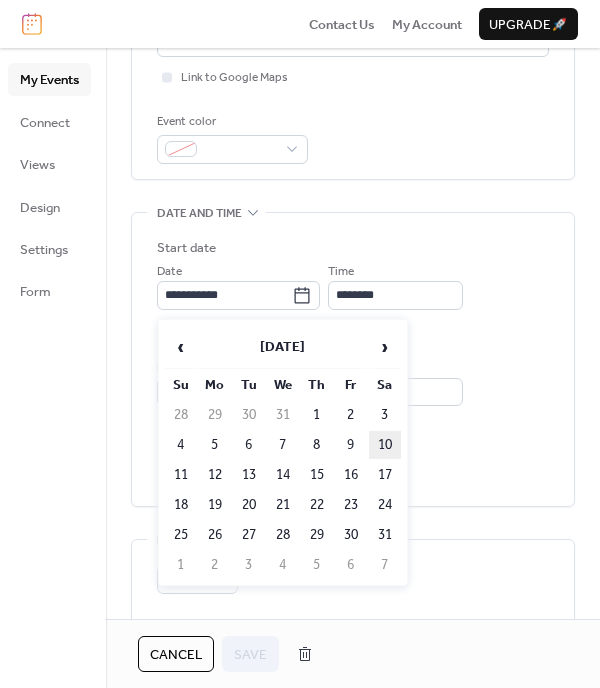 click on "10" at bounding box center (385, 445) 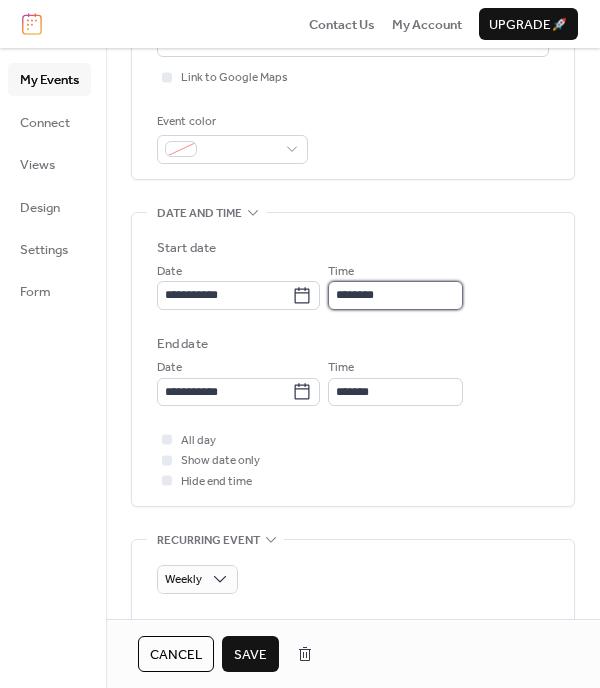 click on "********" at bounding box center [395, 295] 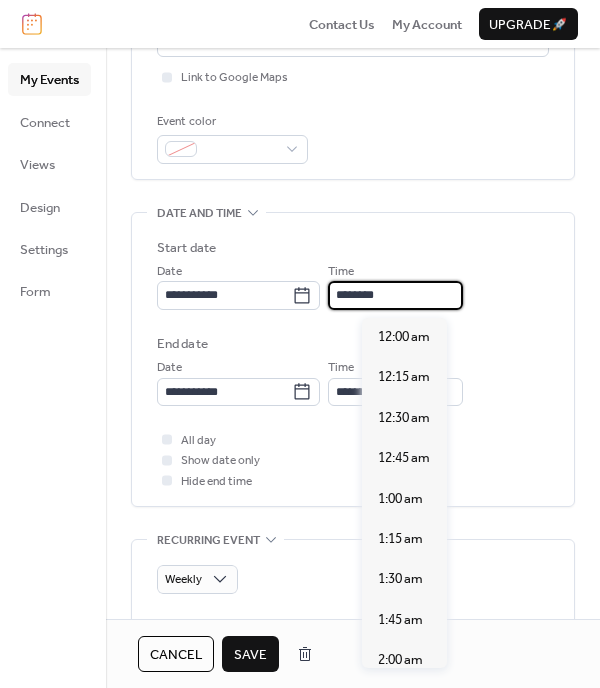 scroll, scrollTop: 1872, scrollLeft: 0, axis: vertical 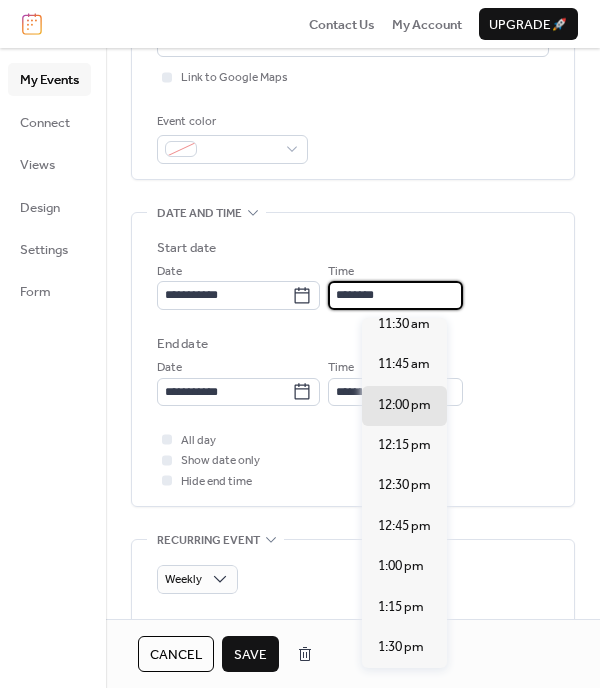 click on "2:00 pm" at bounding box center [401, 728] 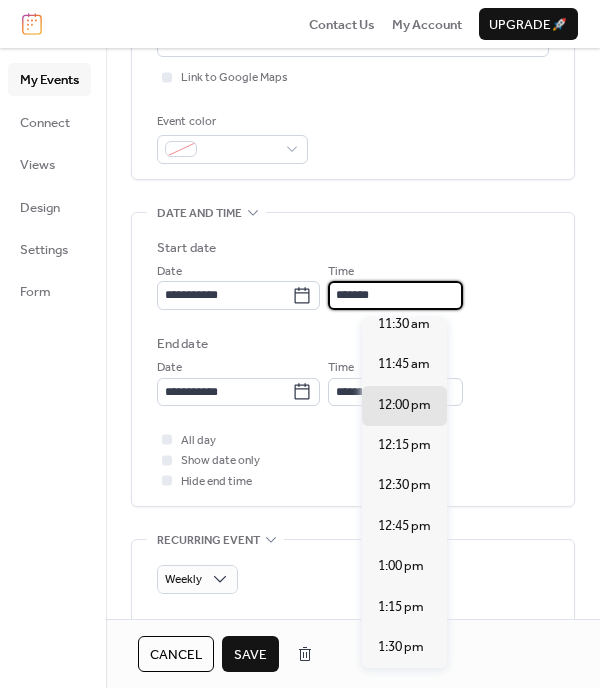 type on "*******" 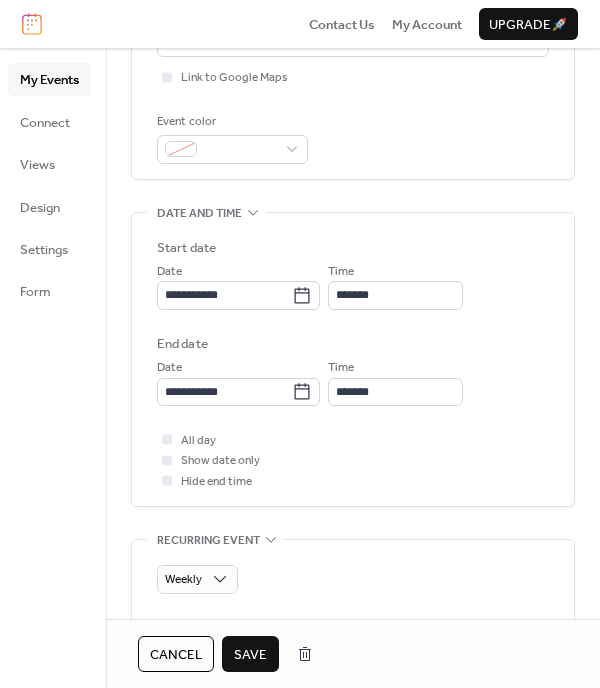 click on "Save" at bounding box center (250, 655) 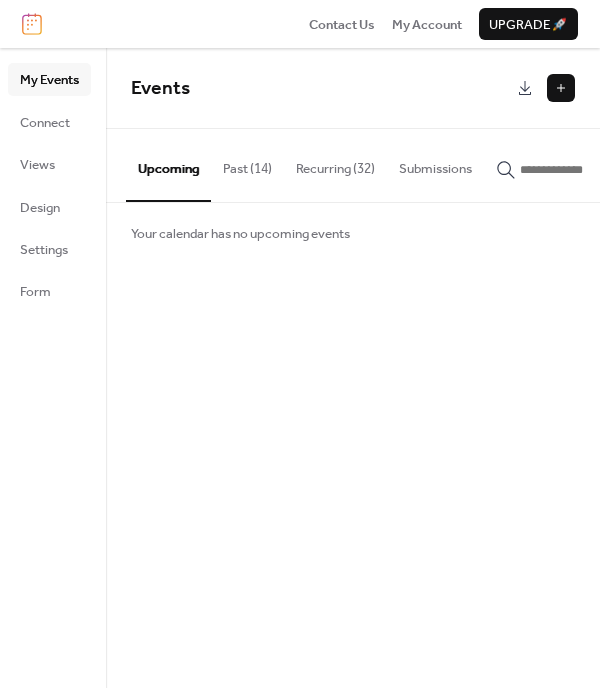click on "Recurring (32)" at bounding box center (335, 164) 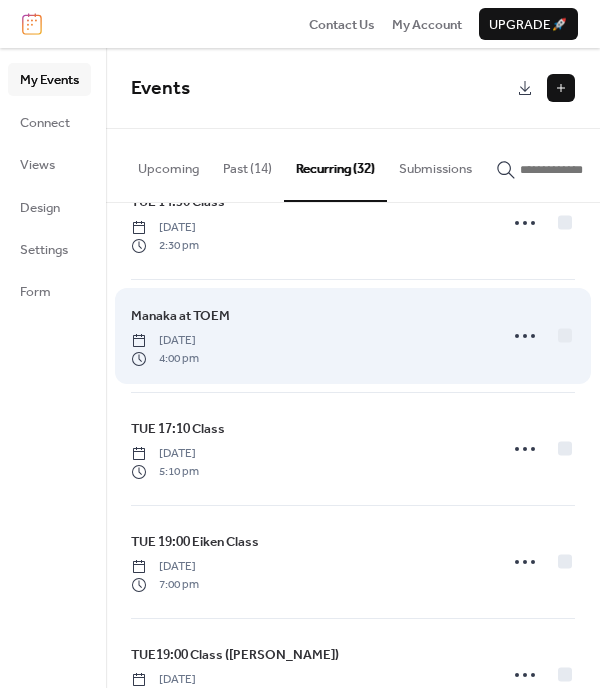 scroll, scrollTop: 637, scrollLeft: 0, axis: vertical 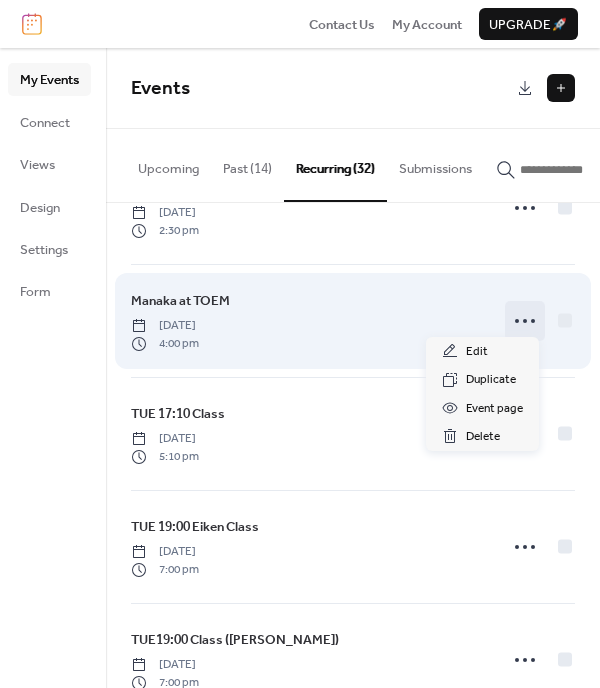 click 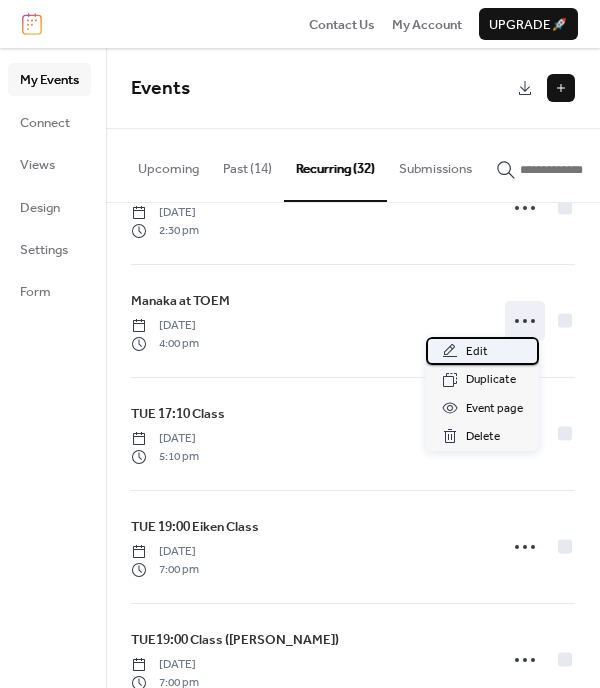 click on "Edit" at bounding box center [482, 351] 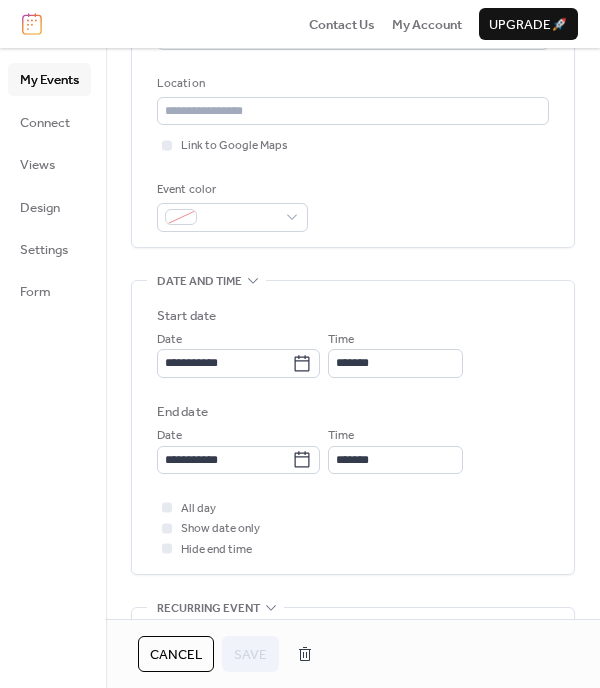 scroll, scrollTop: 442, scrollLeft: 0, axis: vertical 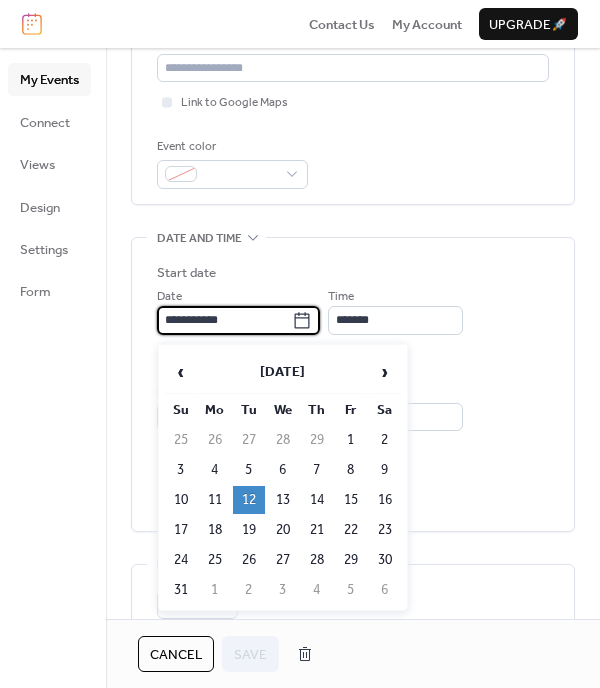 click on "**********" at bounding box center (224, 320) 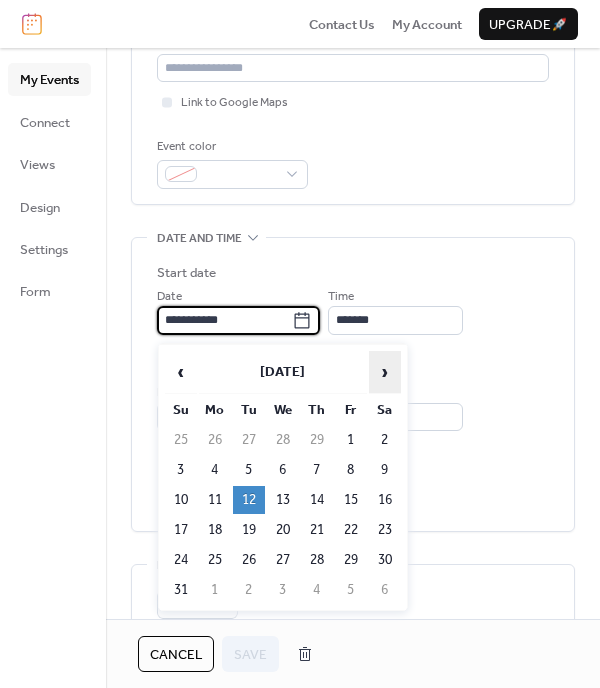 click on "›" at bounding box center (385, 372) 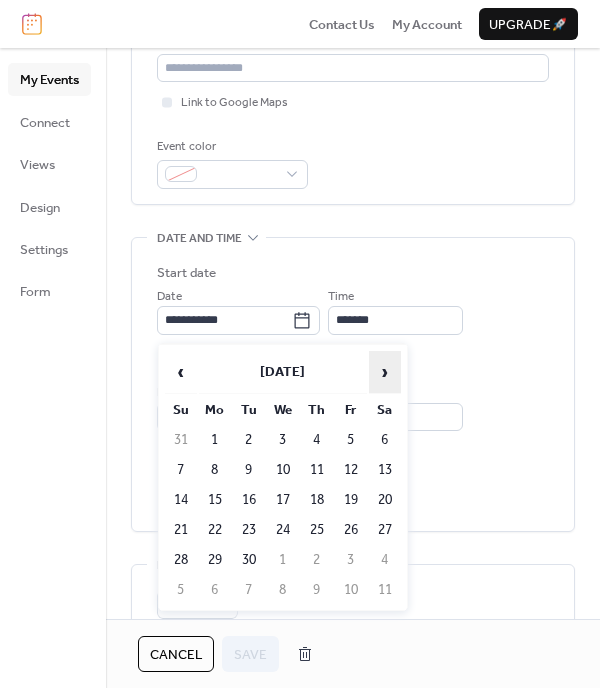 click on "›" at bounding box center [385, 372] 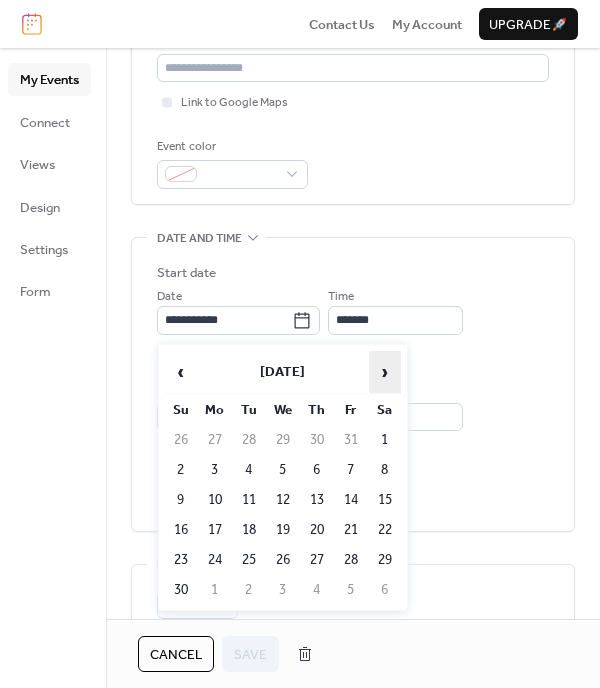 click on "›" at bounding box center [385, 372] 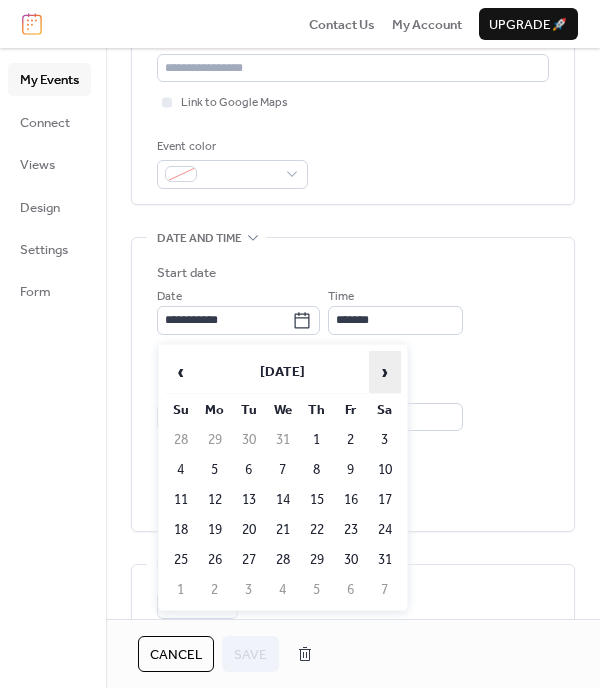 click on "›" at bounding box center (385, 372) 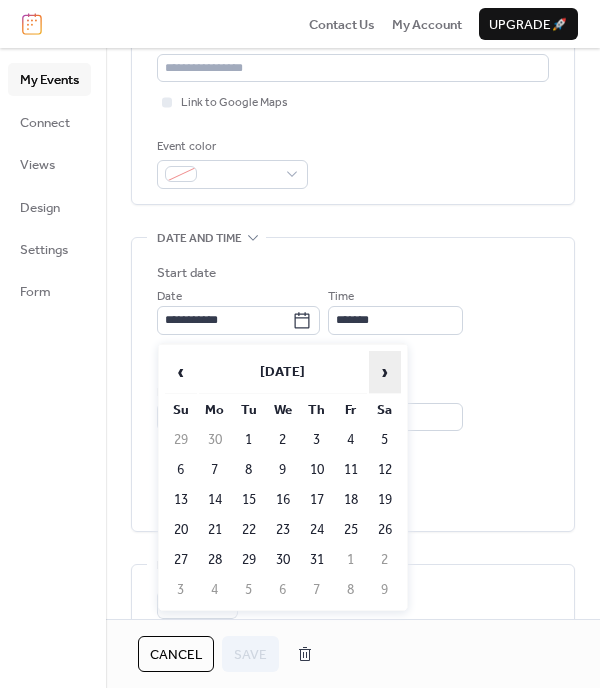 click on "›" at bounding box center (385, 372) 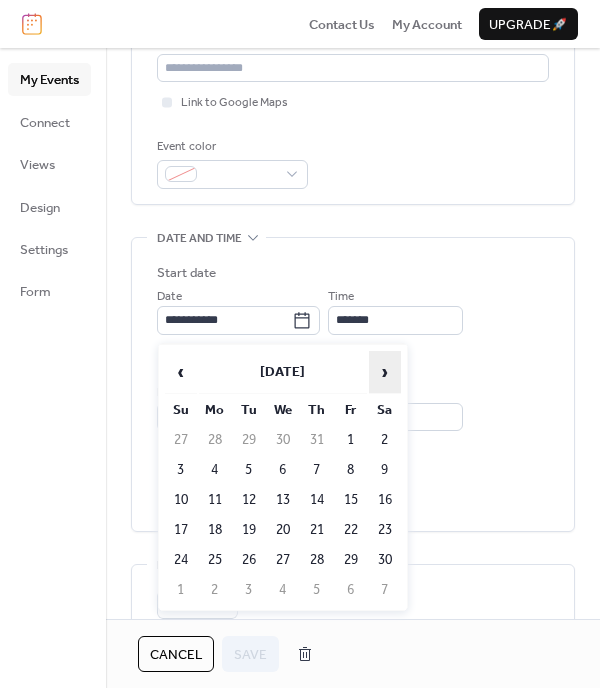 click on "›" at bounding box center (385, 372) 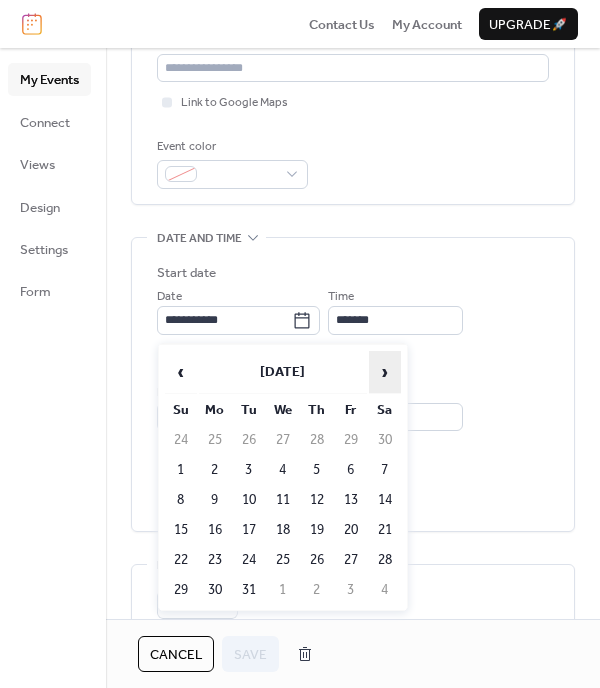 click on "›" at bounding box center [385, 372] 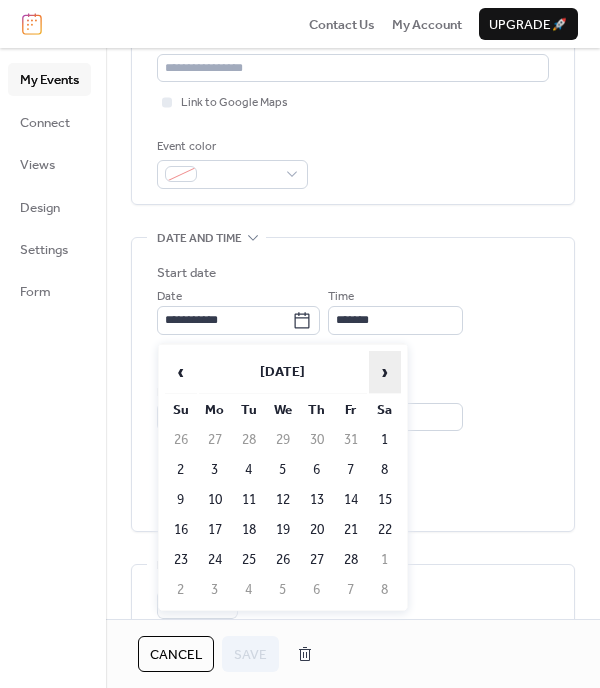 click on "›" at bounding box center (385, 372) 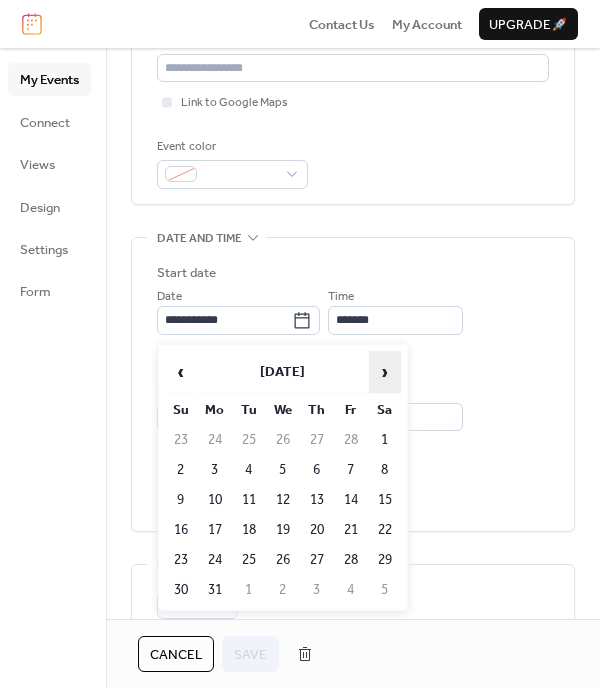 click on "›" at bounding box center [385, 372] 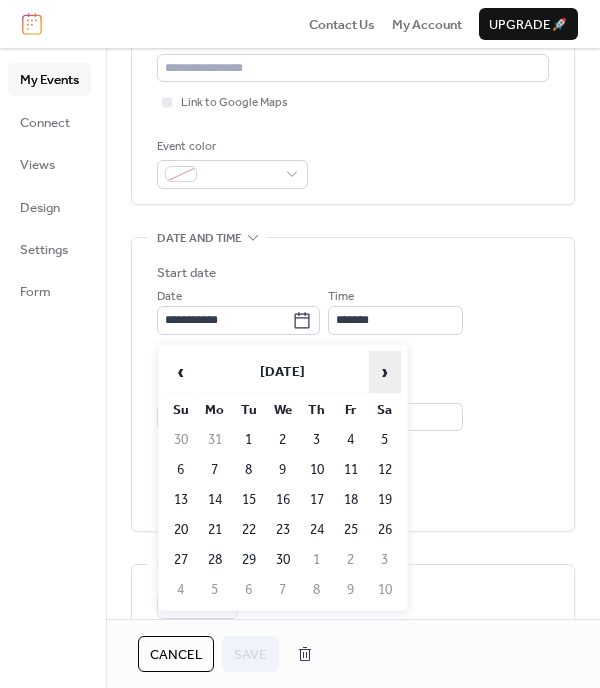 click on "›" at bounding box center [385, 372] 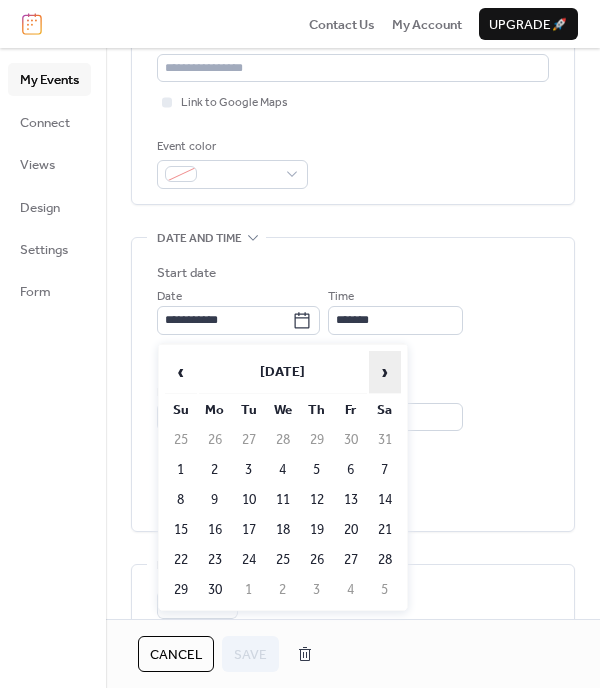 click on "›" at bounding box center [385, 372] 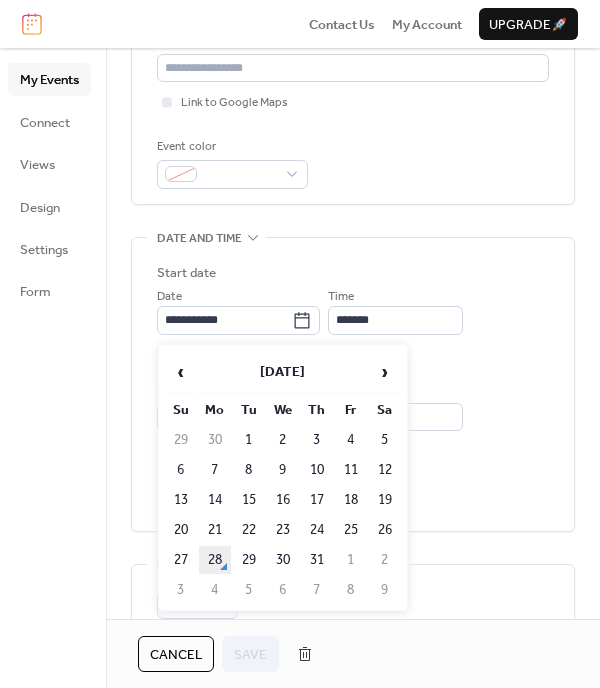 click on "28" at bounding box center [215, 560] 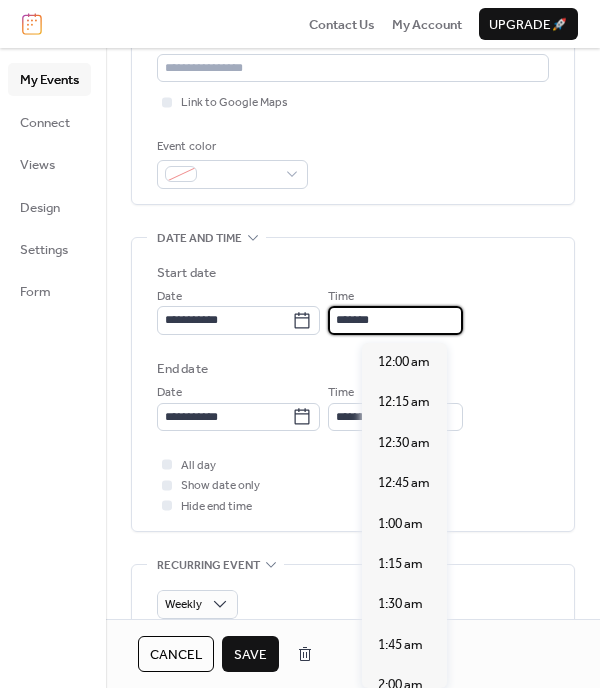 click on "*******" at bounding box center (395, 320) 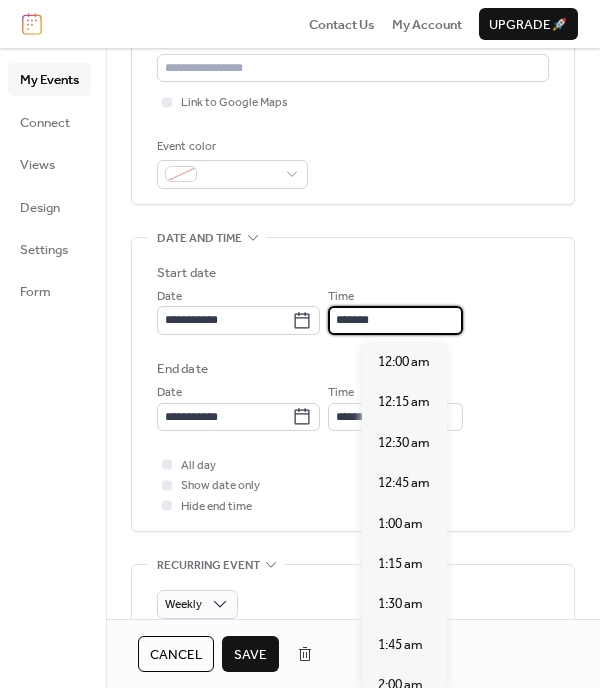 scroll, scrollTop: 2496, scrollLeft: 0, axis: vertical 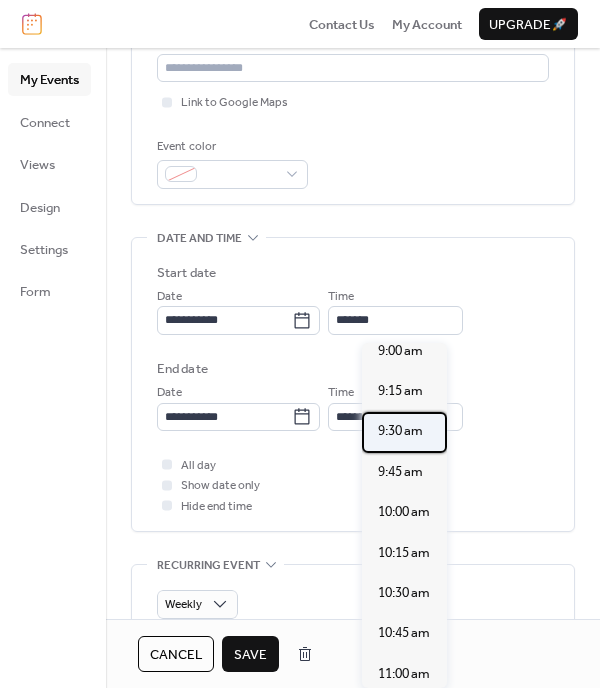 click on "9:30 am" at bounding box center [400, 431] 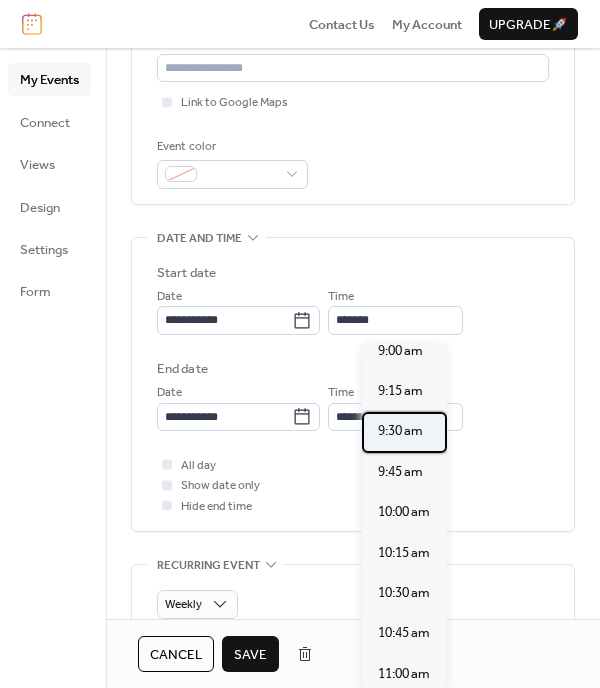 type on "*******" 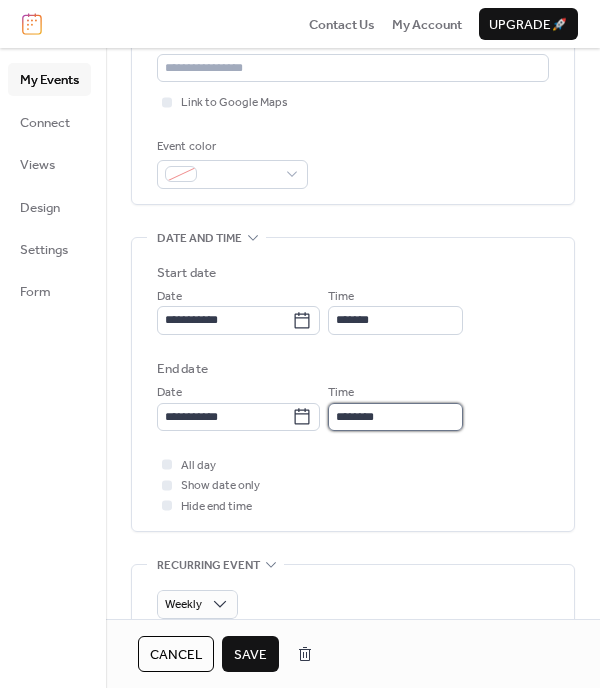 click on "********" at bounding box center (395, 417) 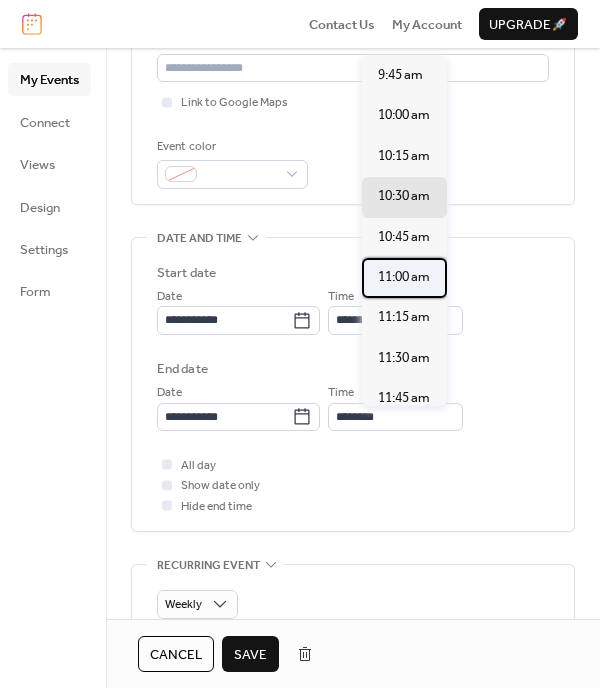 click on "11:00 am" at bounding box center [404, 277] 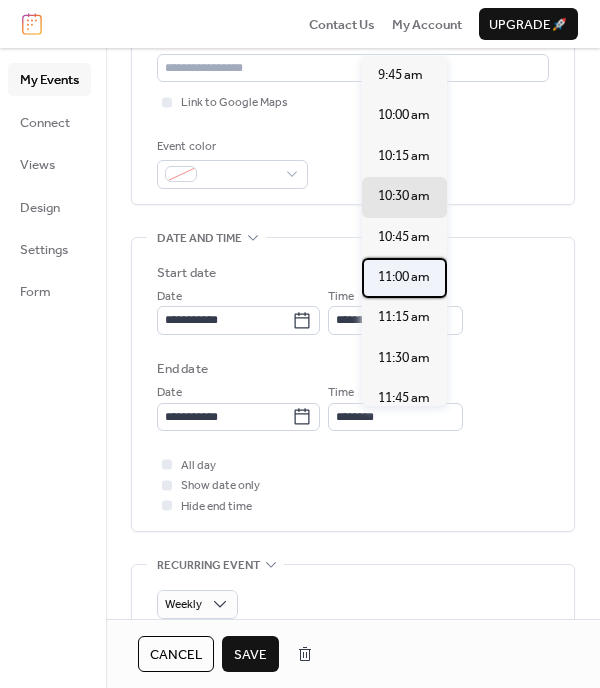 type on "********" 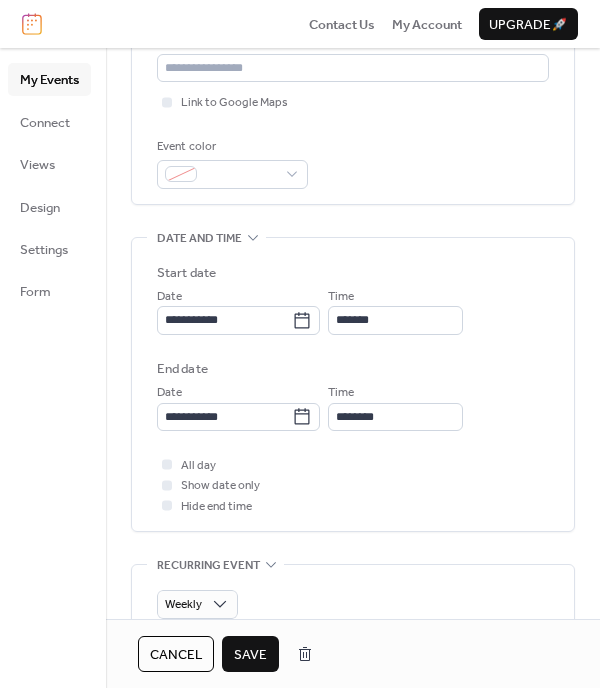 drag, startPoint x: 248, startPoint y: 658, endPoint x: 301, endPoint y: 532, distance: 136.69308 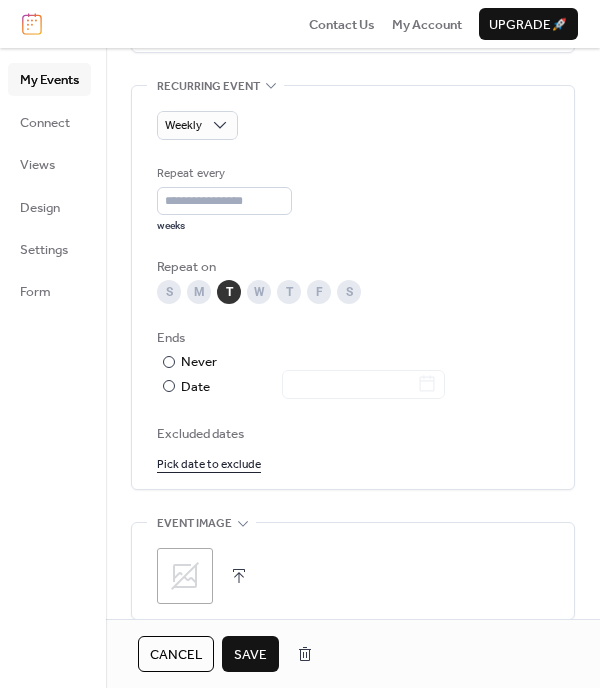 scroll, scrollTop: 937, scrollLeft: 0, axis: vertical 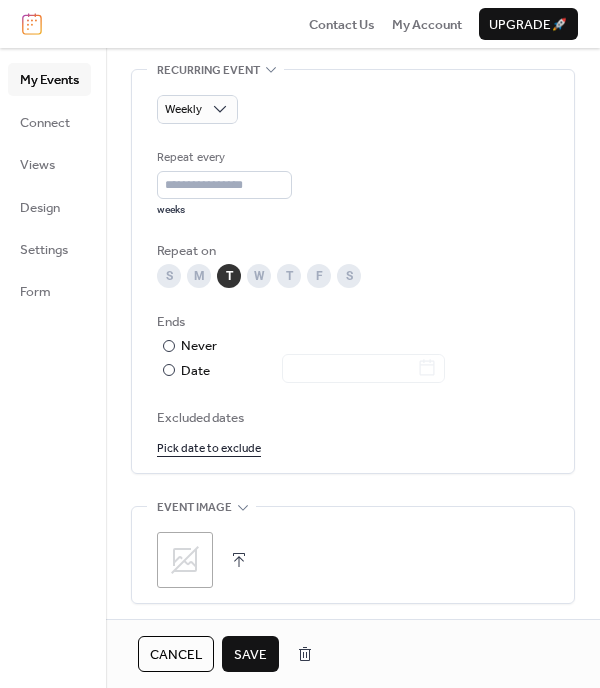 click on "M" at bounding box center (199, 276) 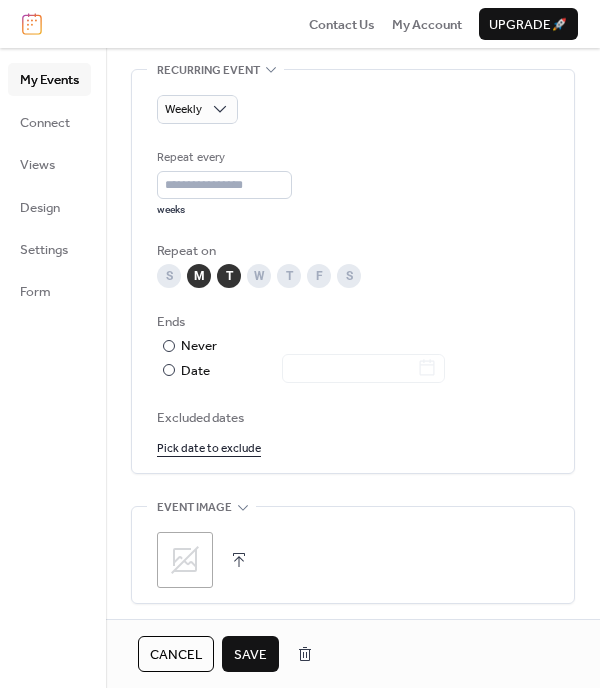 click on "T" at bounding box center (229, 276) 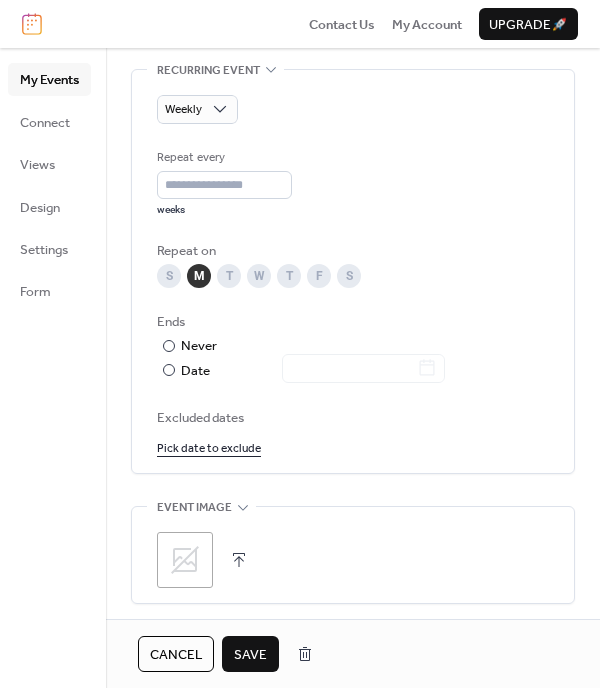 click on "Save" at bounding box center (250, 655) 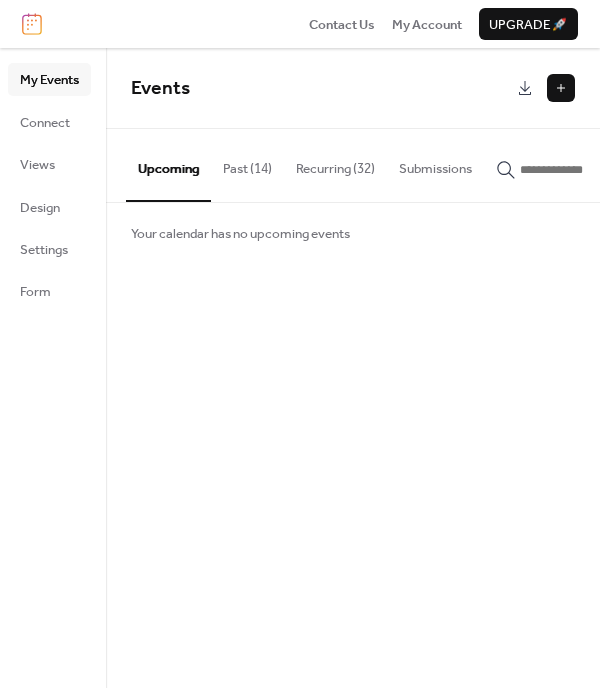 click on "Recurring (32)" at bounding box center [335, 164] 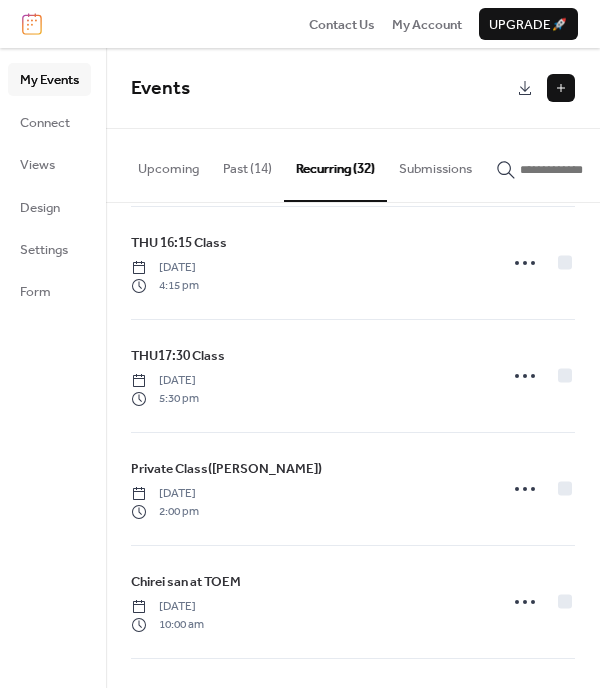 scroll, scrollTop: 2452, scrollLeft: 0, axis: vertical 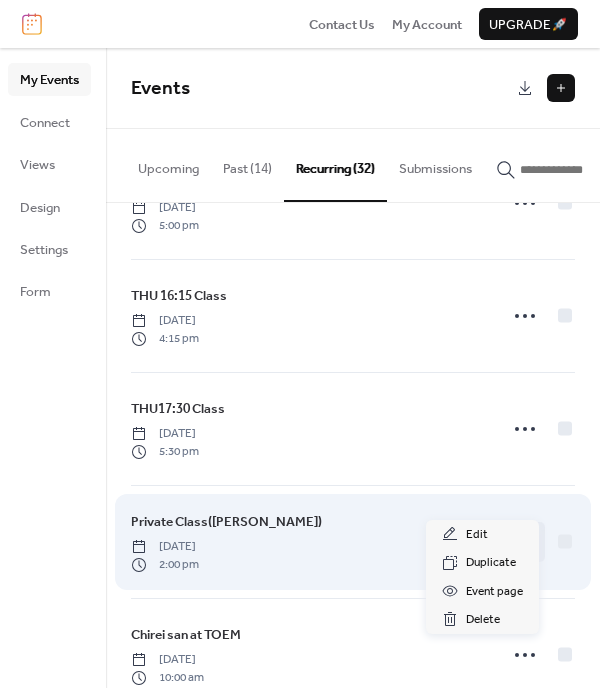 click 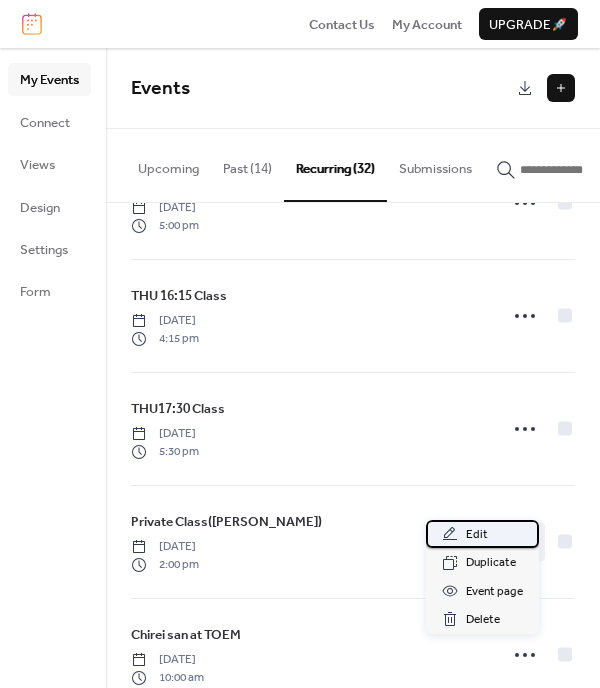 click on "Edit" at bounding box center (477, 535) 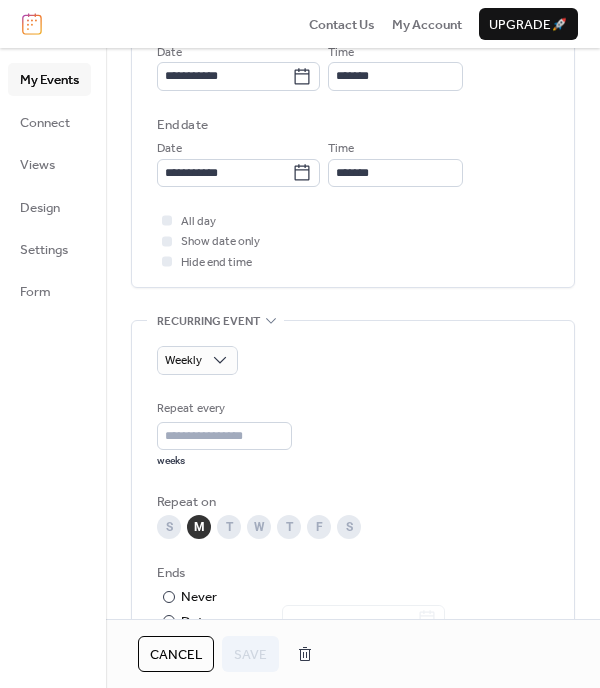 scroll, scrollTop: 802, scrollLeft: 0, axis: vertical 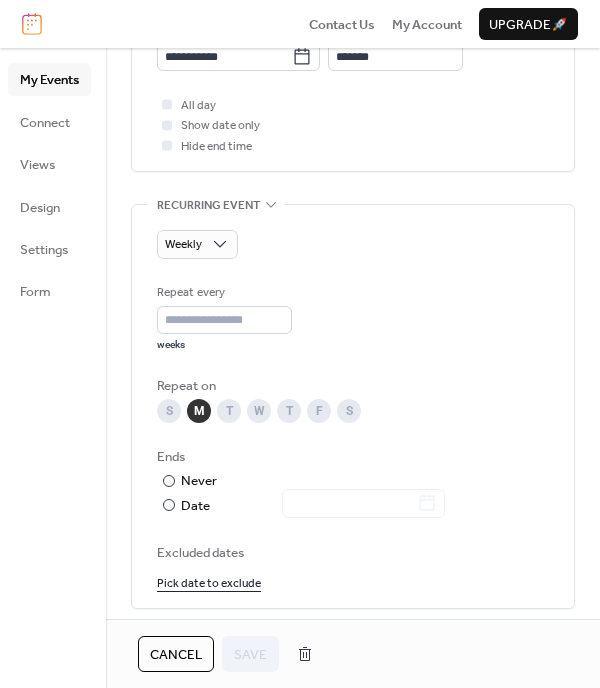 click on "S" at bounding box center [349, 411] 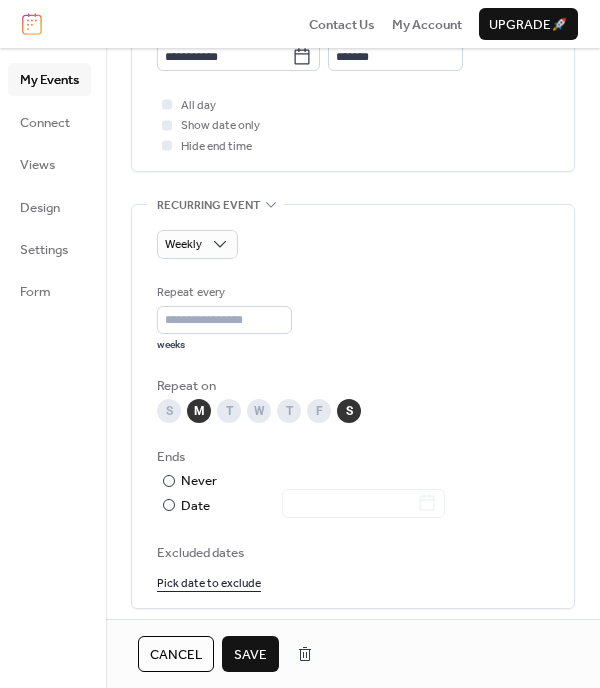 click on "M" at bounding box center (199, 411) 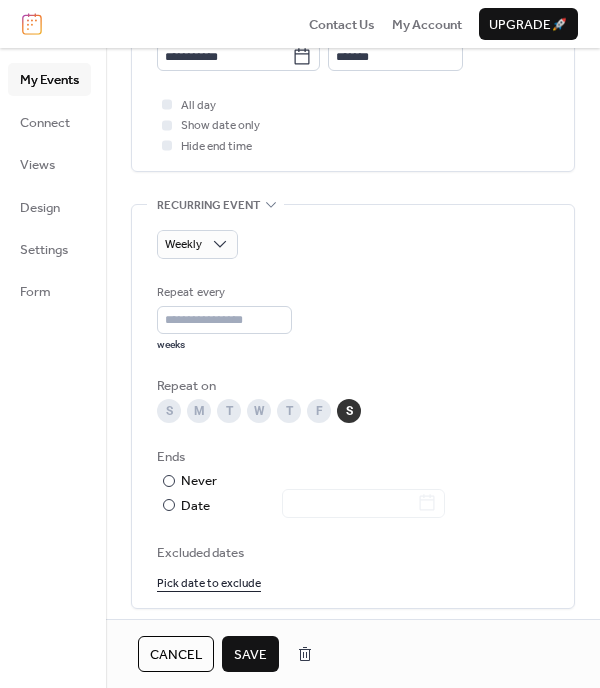 click on "Save" at bounding box center (250, 655) 